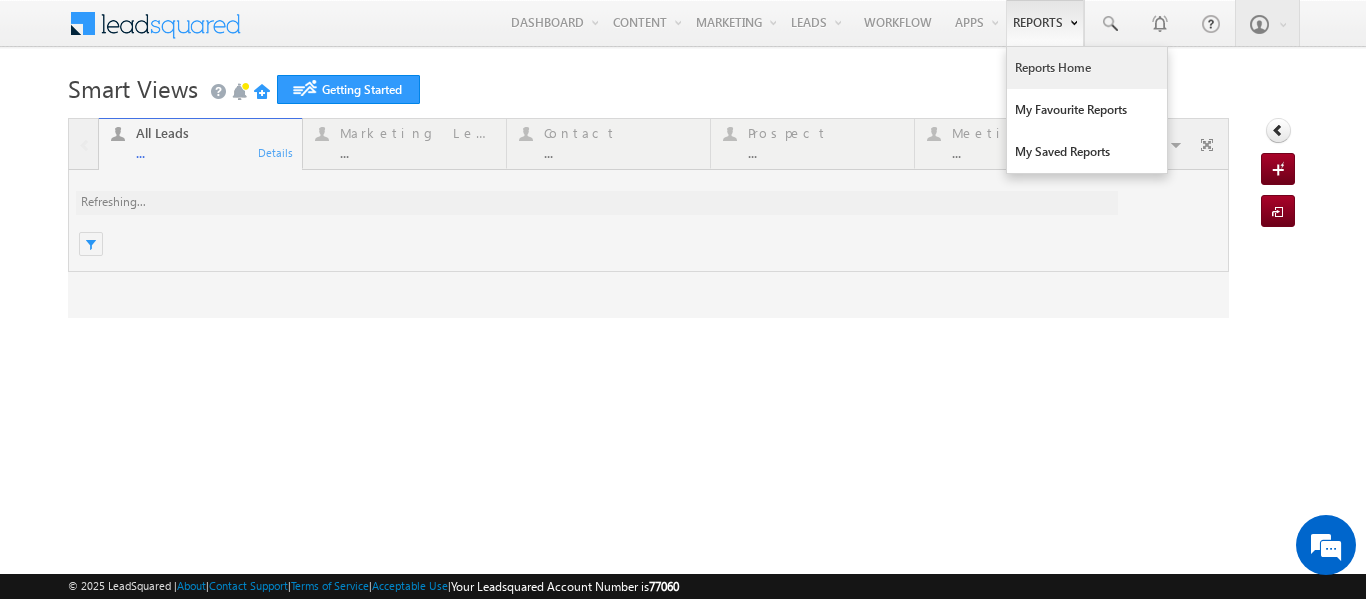 scroll, scrollTop: 0, scrollLeft: 0, axis: both 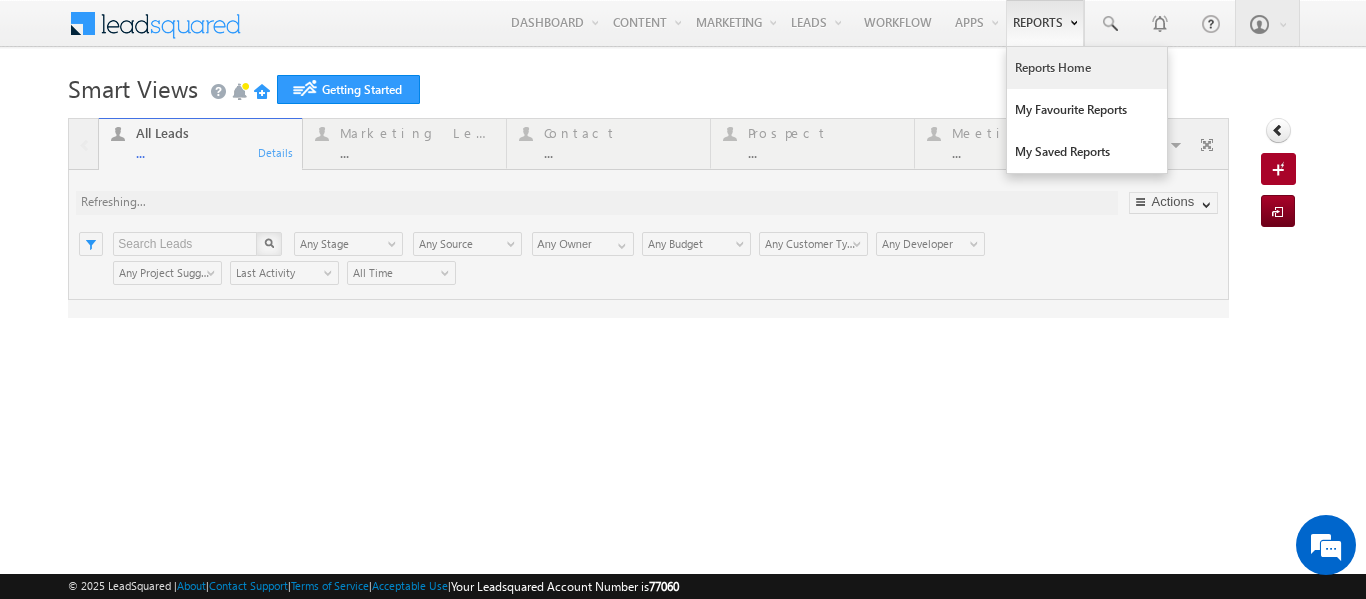 click on "Reports Home" at bounding box center (1087, 68) 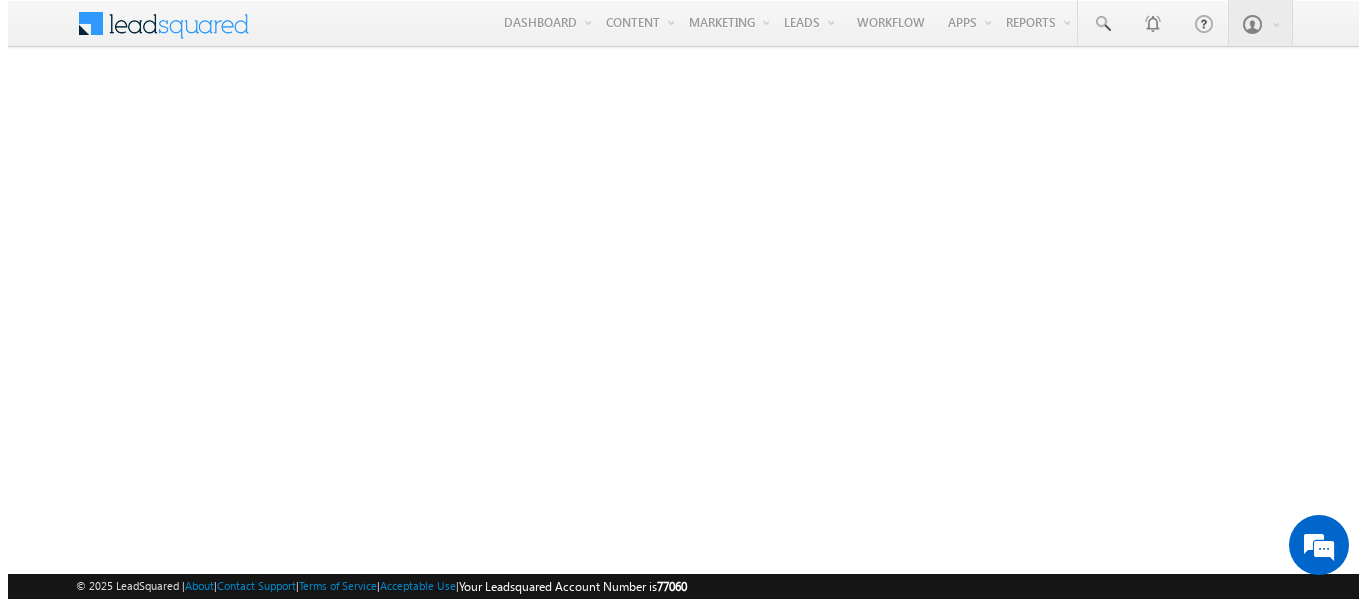scroll, scrollTop: 0, scrollLeft: 0, axis: both 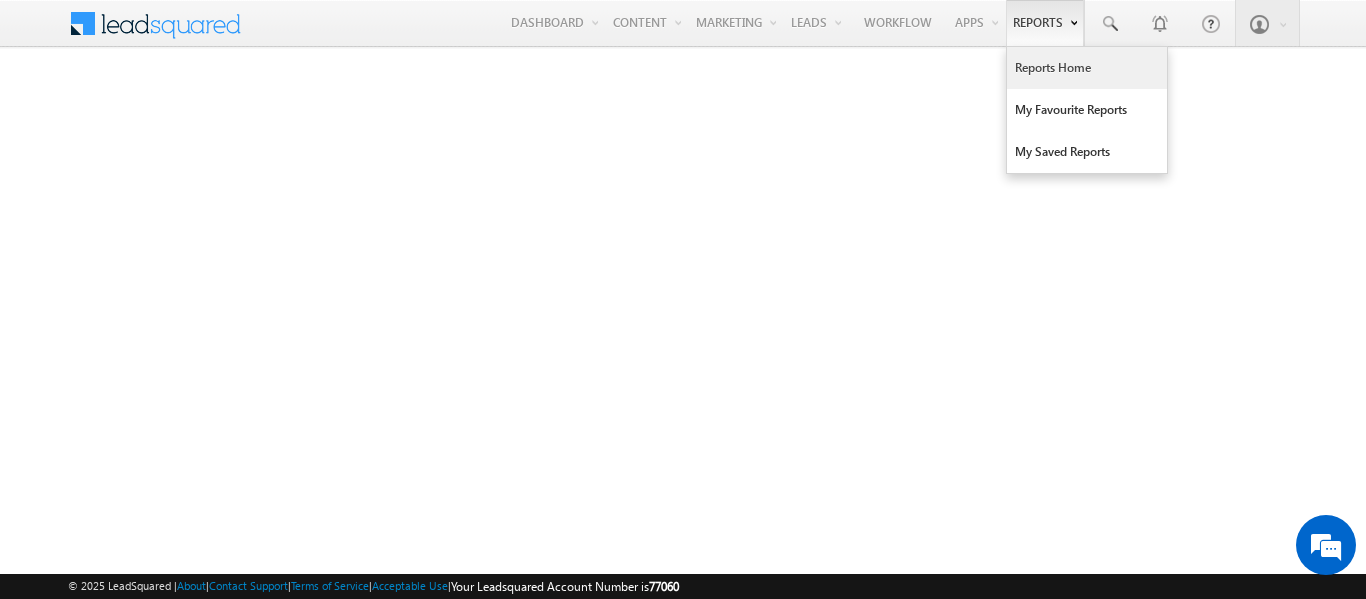 click on "Reports Home" at bounding box center (1087, 68) 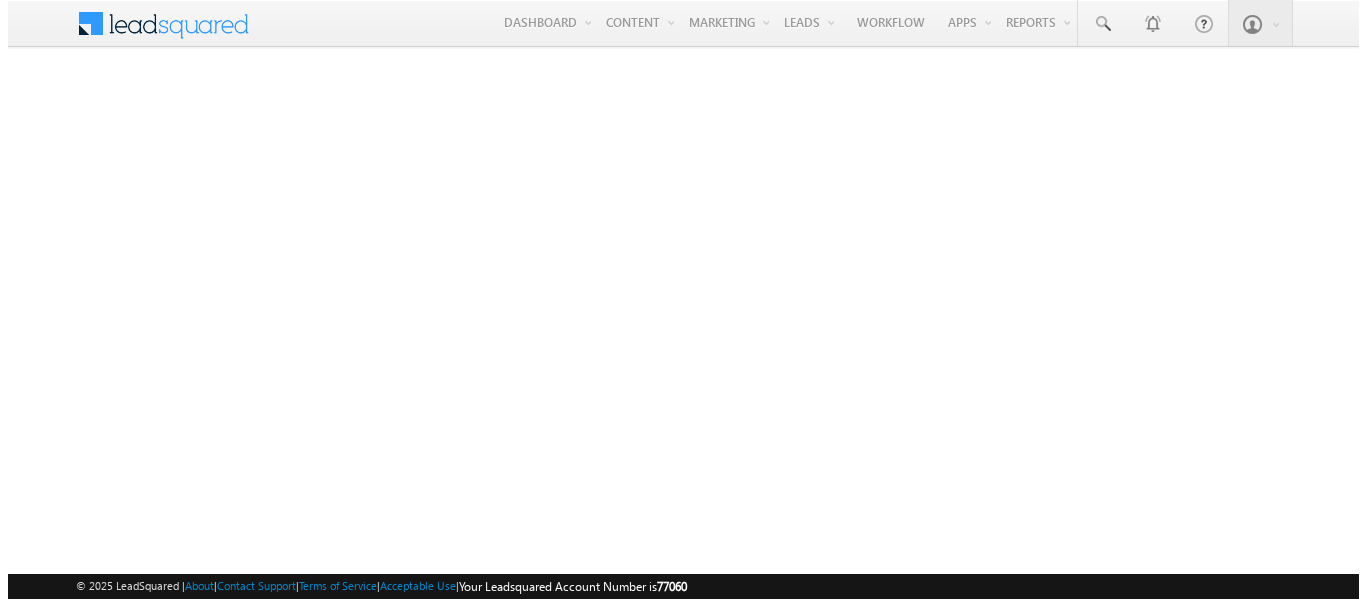 scroll, scrollTop: 0, scrollLeft: 0, axis: both 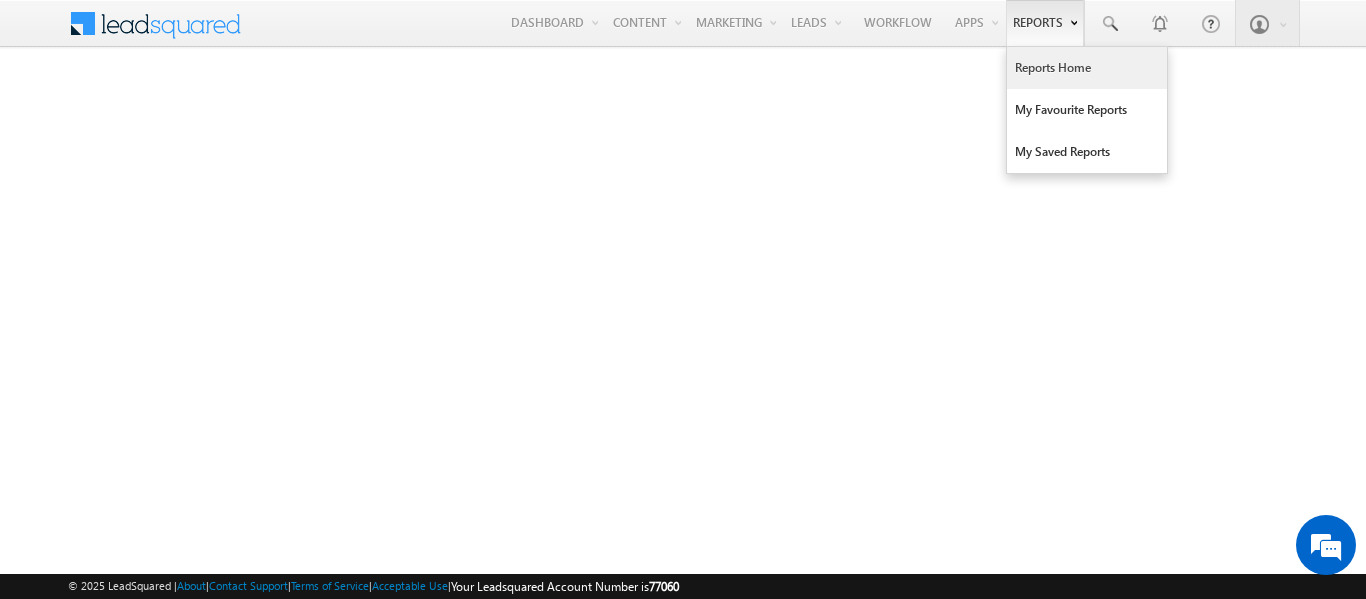 click on "Reports Home" at bounding box center (1087, 68) 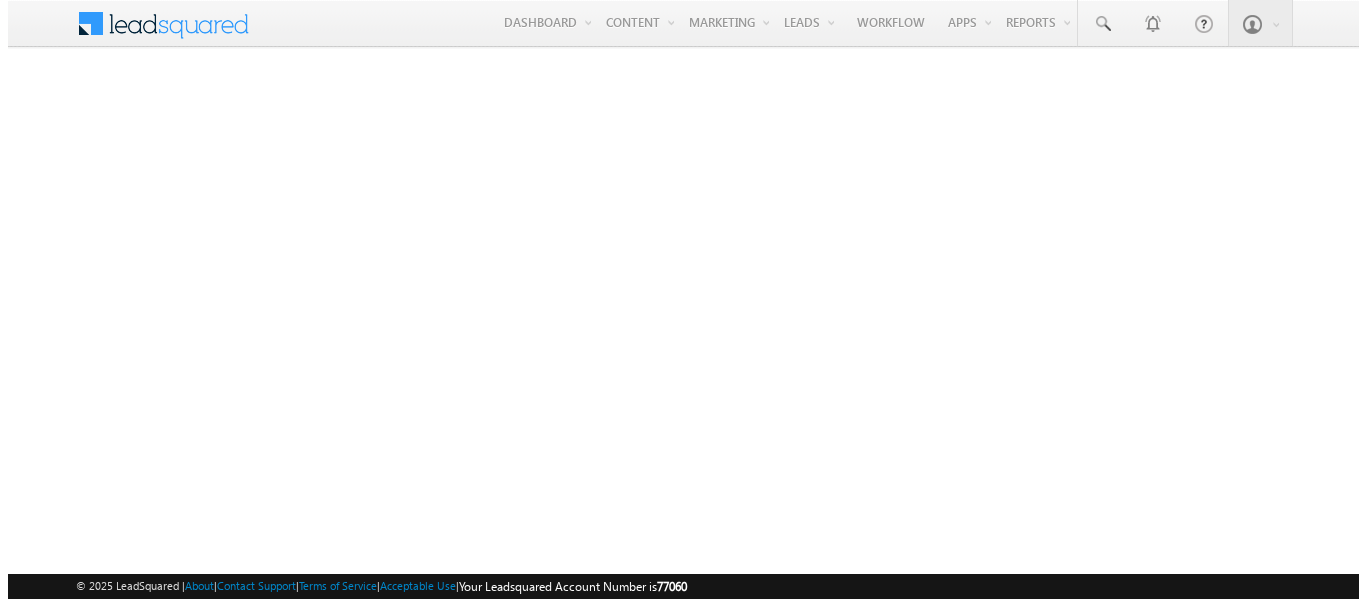 scroll, scrollTop: 0, scrollLeft: 0, axis: both 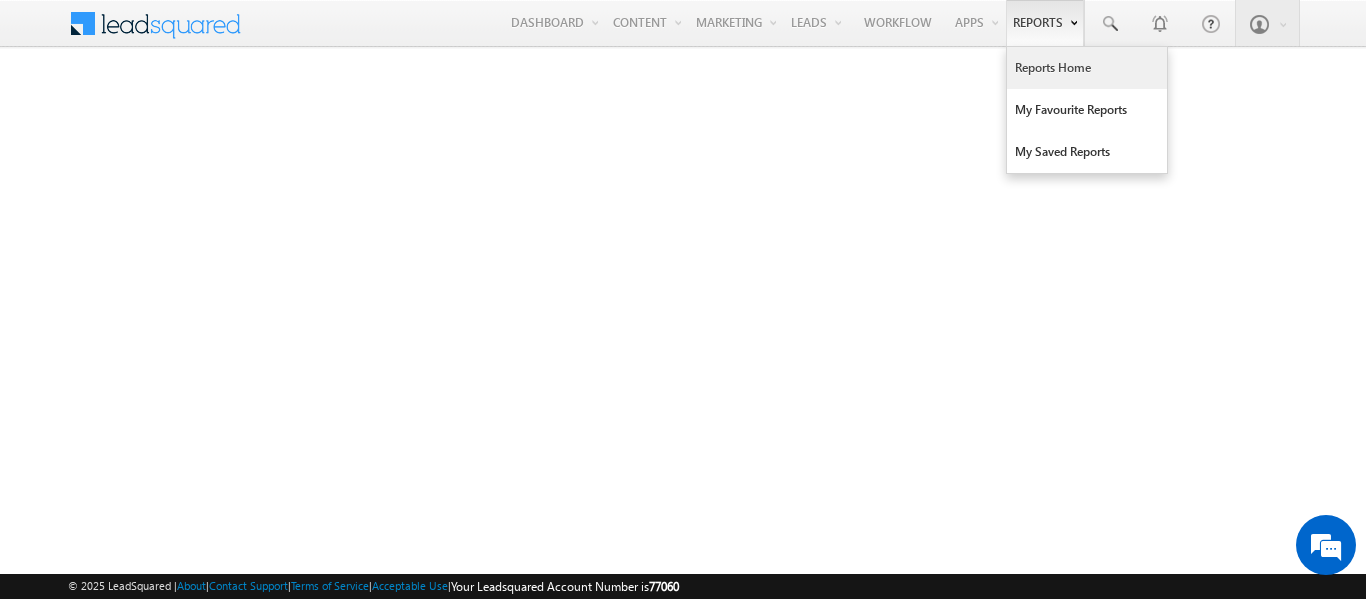 click on "Reports Home" at bounding box center (1087, 68) 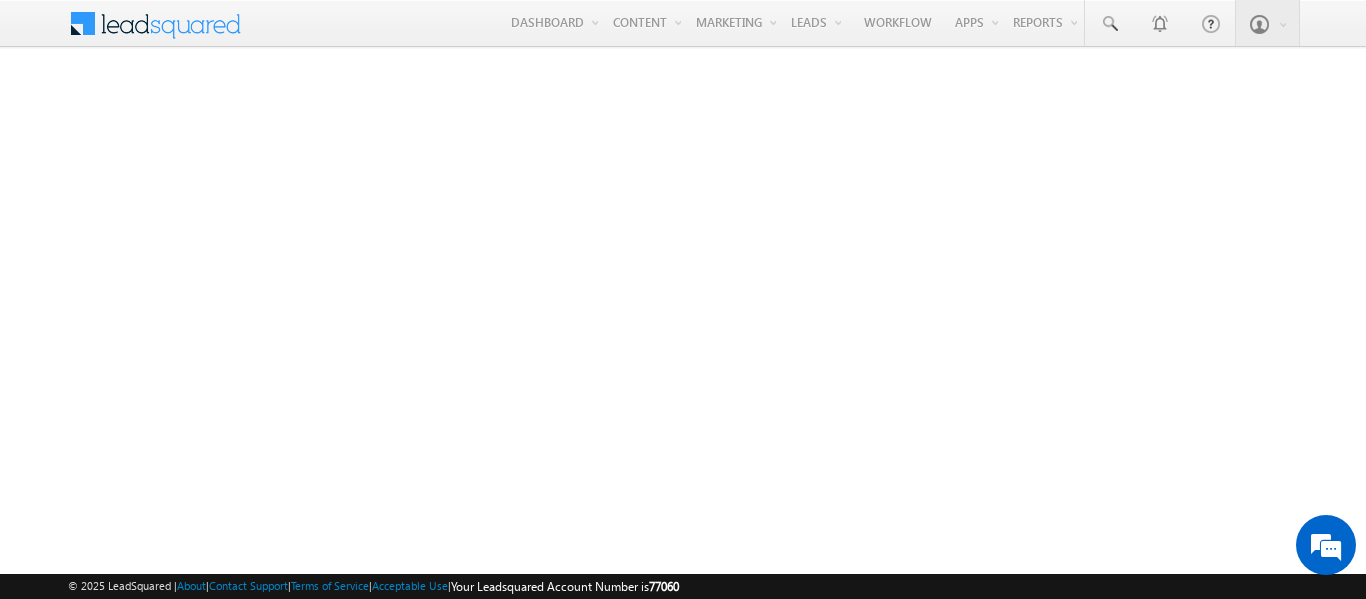scroll, scrollTop: 0, scrollLeft: 0, axis: both 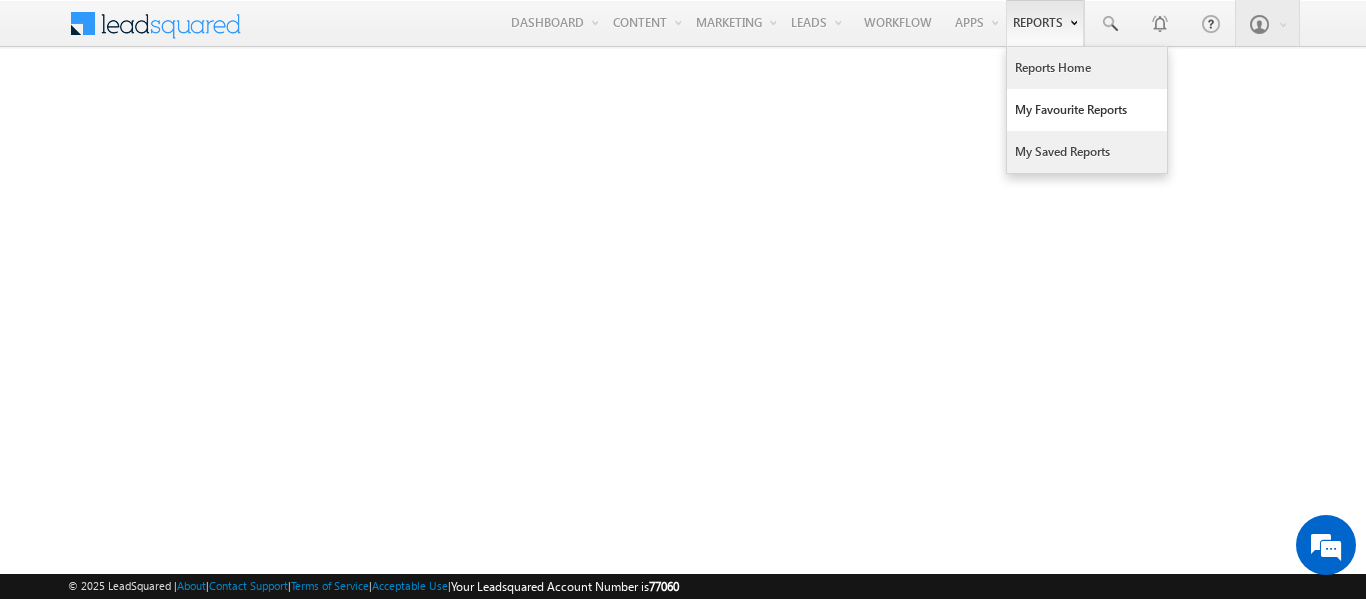 click on "My Saved Reports" at bounding box center (1087, 152) 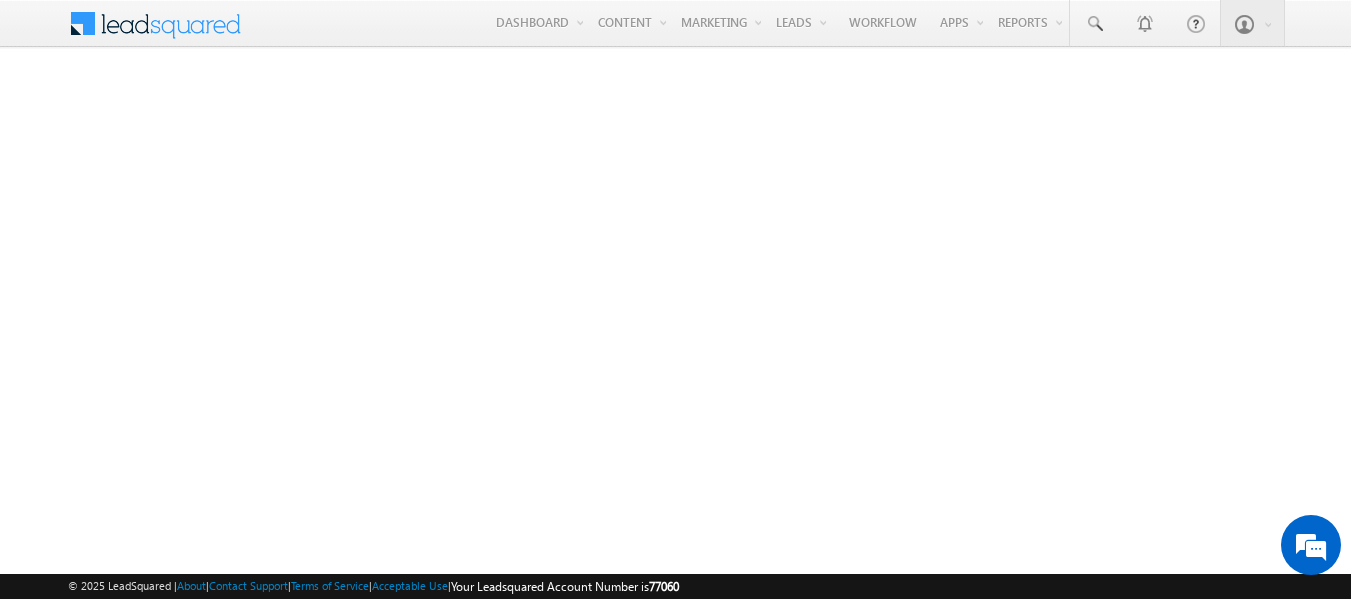 scroll, scrollTop: 0, scrollLeft: 0, axis: both 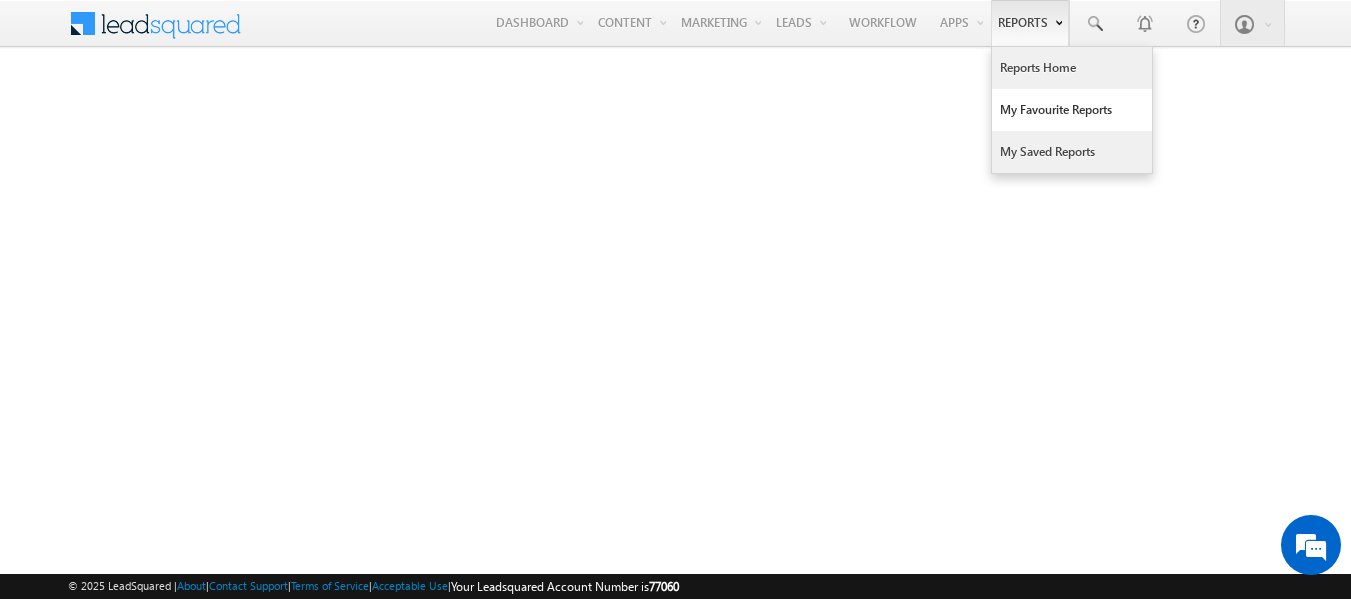 click on "Reports Home" at bounding box center [1072, 68] 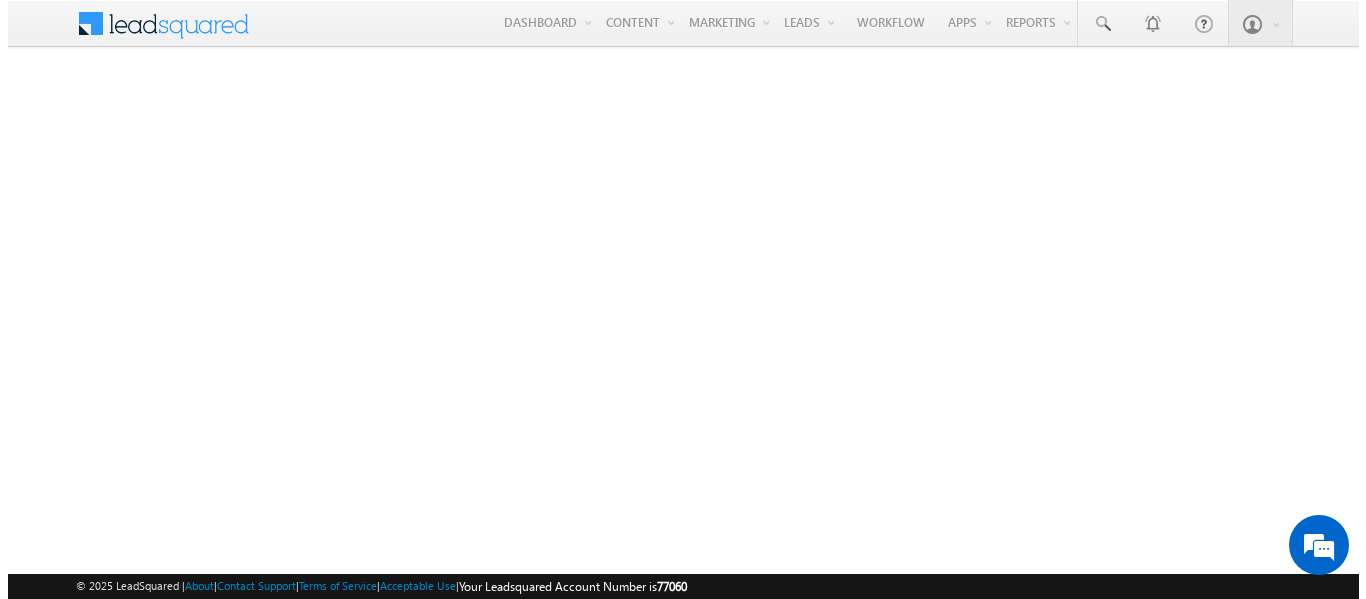 scroll, scrollTop: 0, scrollLeft: 0, axis: both 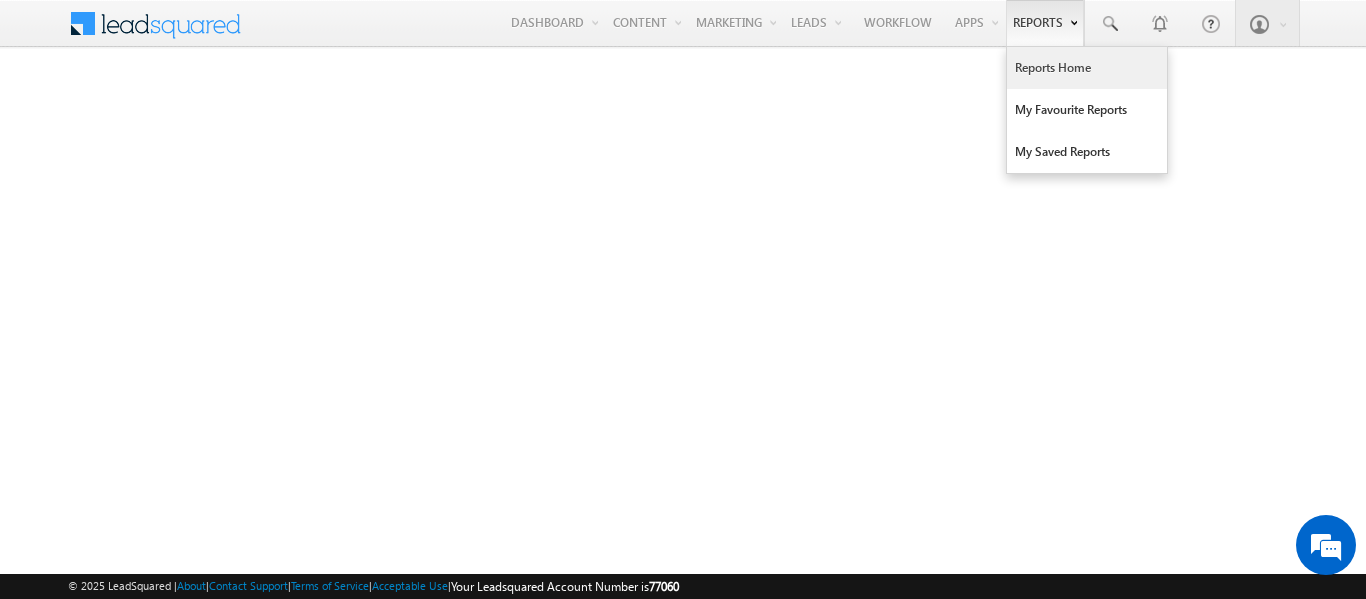 click on "Reports Home" at bounding box center (1087, 68) 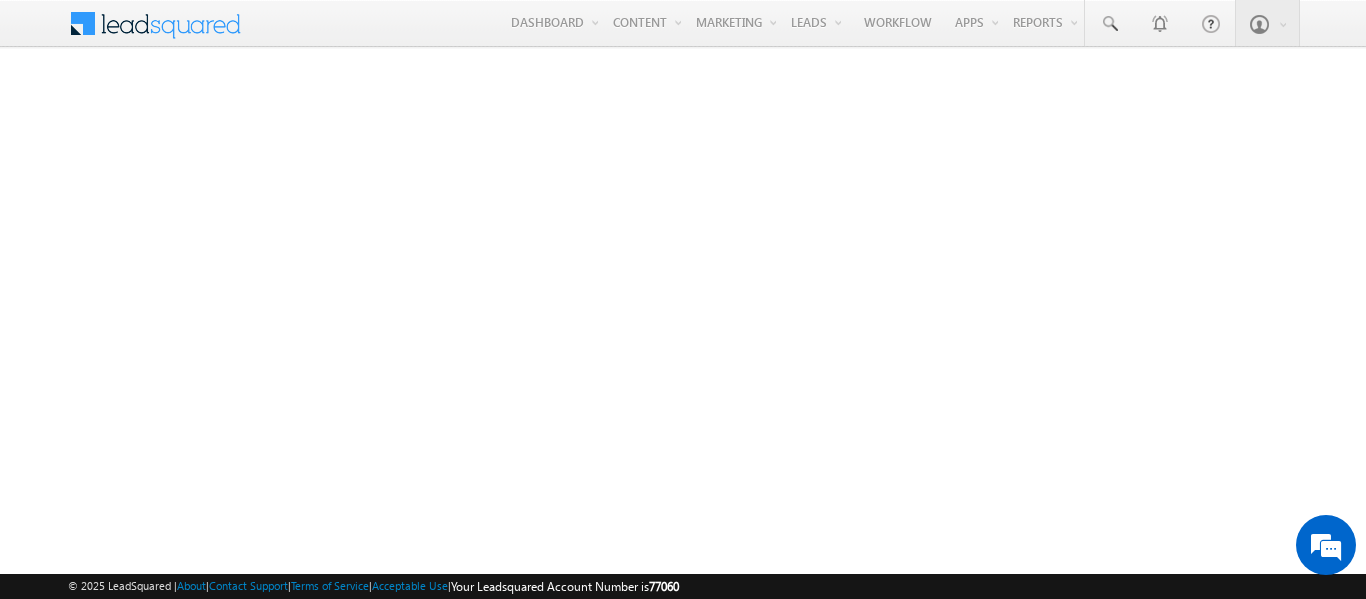 scroll, scrollTop: 0, scrollLeft: 0, axis: both 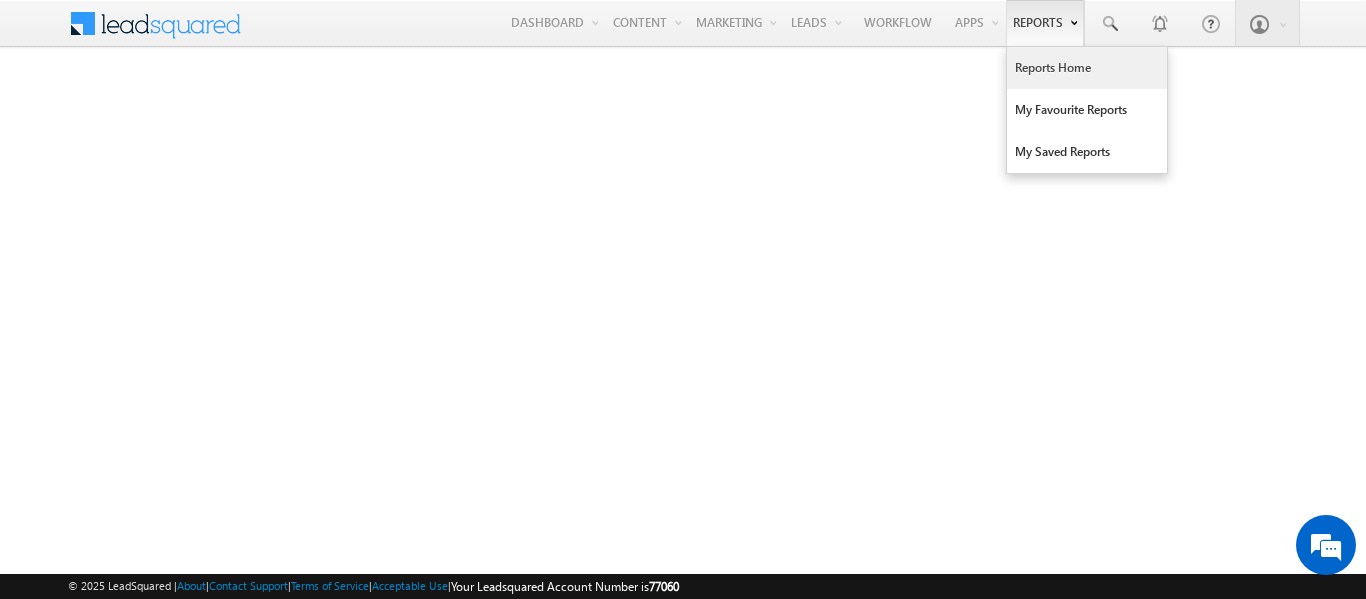 click on "Reports Home" at bounding box center [1087, 68] 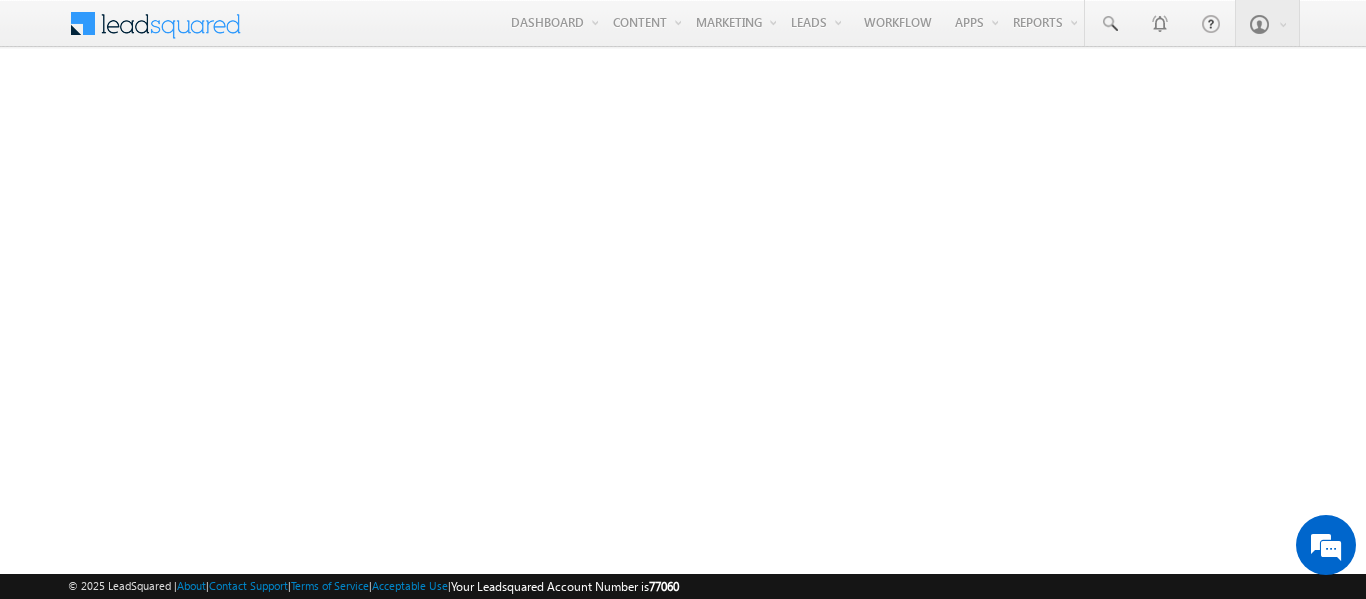 scroll, scrollTop: 0, scrollLeft: 0, axis: both 